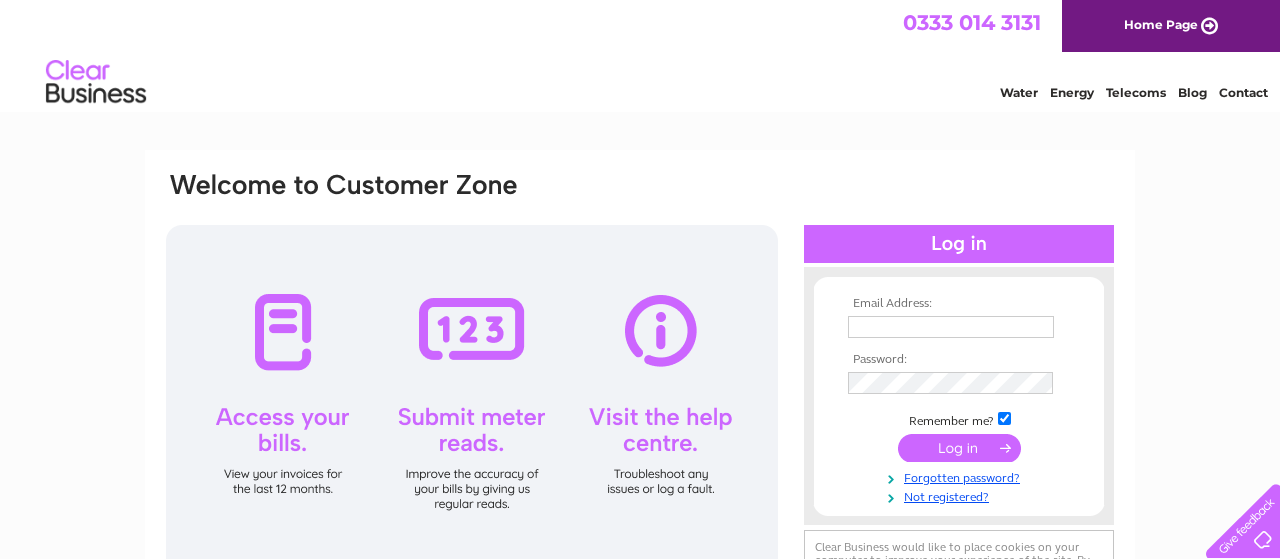 scroll, scrollTop: 0, scrollLeft: 0, axis: both 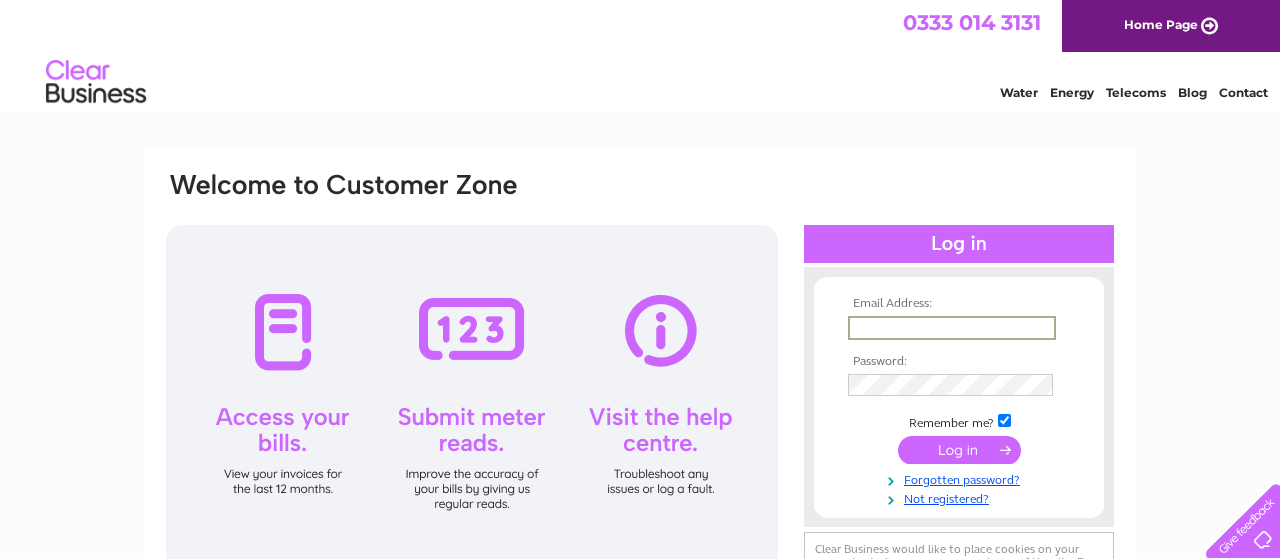click at bounding box center (952, 328) 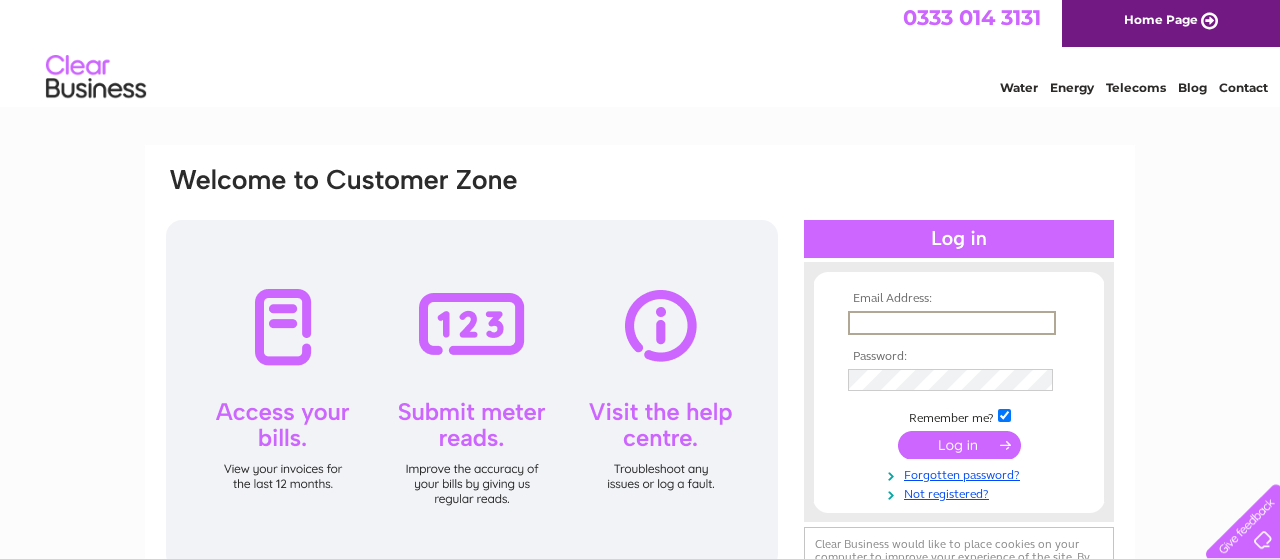 scroll, scrollTop: 0, scrollLeft: 0, axis: both 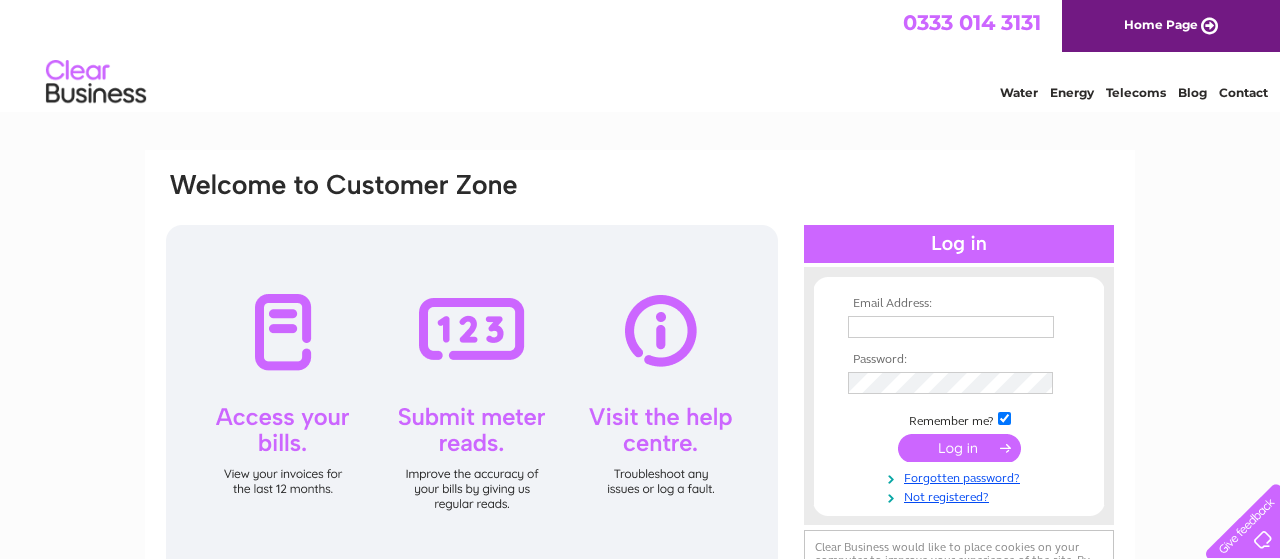 click at bounding box center (951, 327) 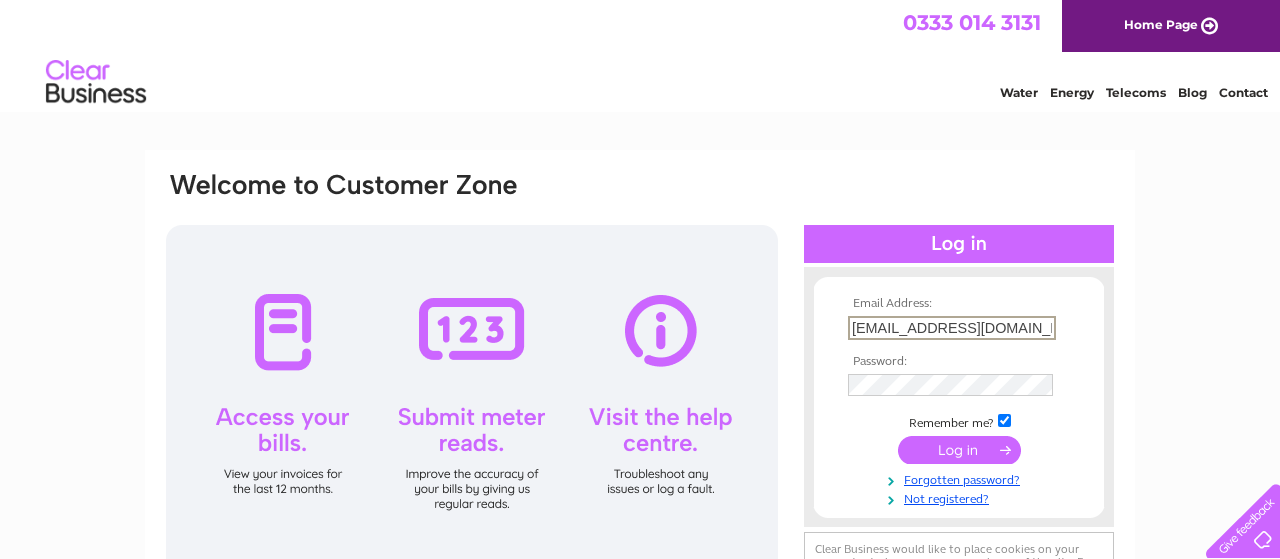 type on "info@pim-ltd.com" 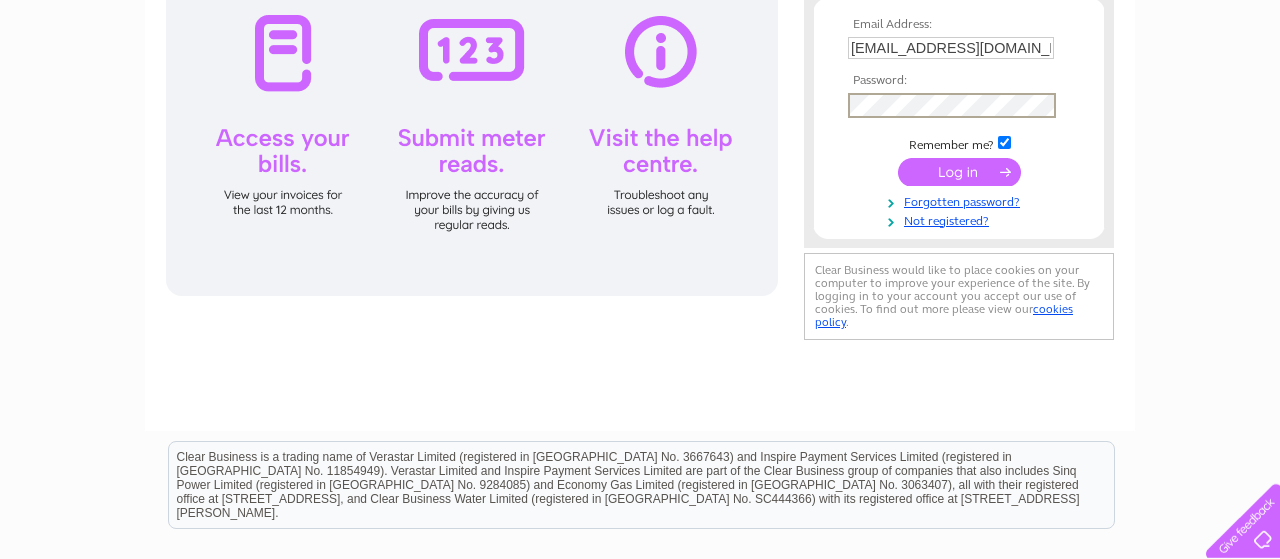 scroll, scrollTop: 312, scrollLeft: 0, axis: vertical 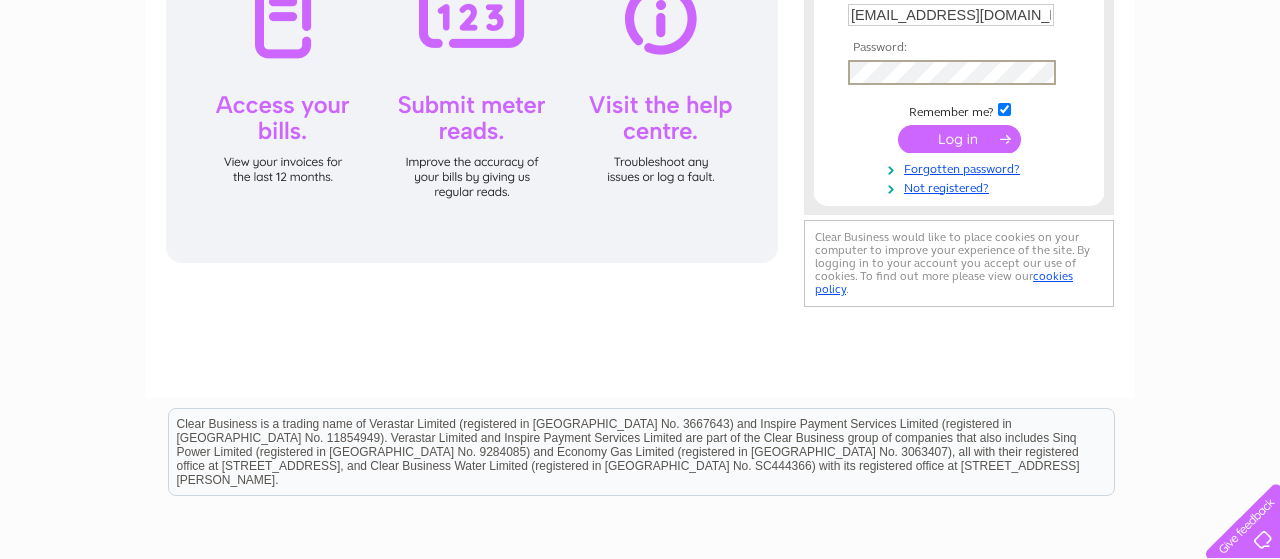 click at bounding box center [959, 139] 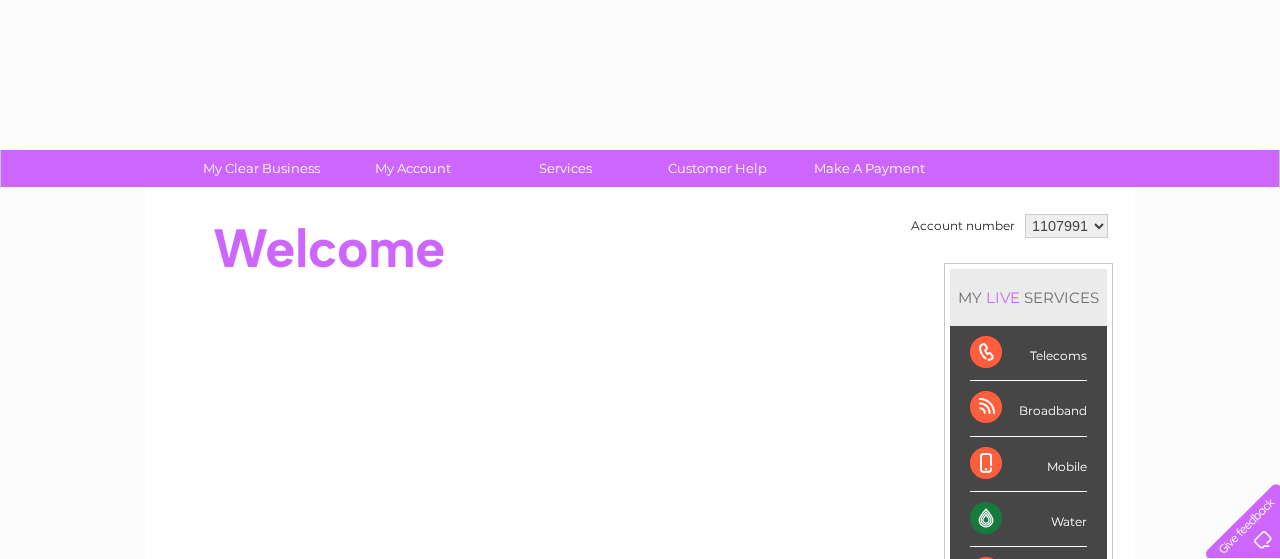 scroll, scrollTop: 0, scrollLeft: 0, axis: both 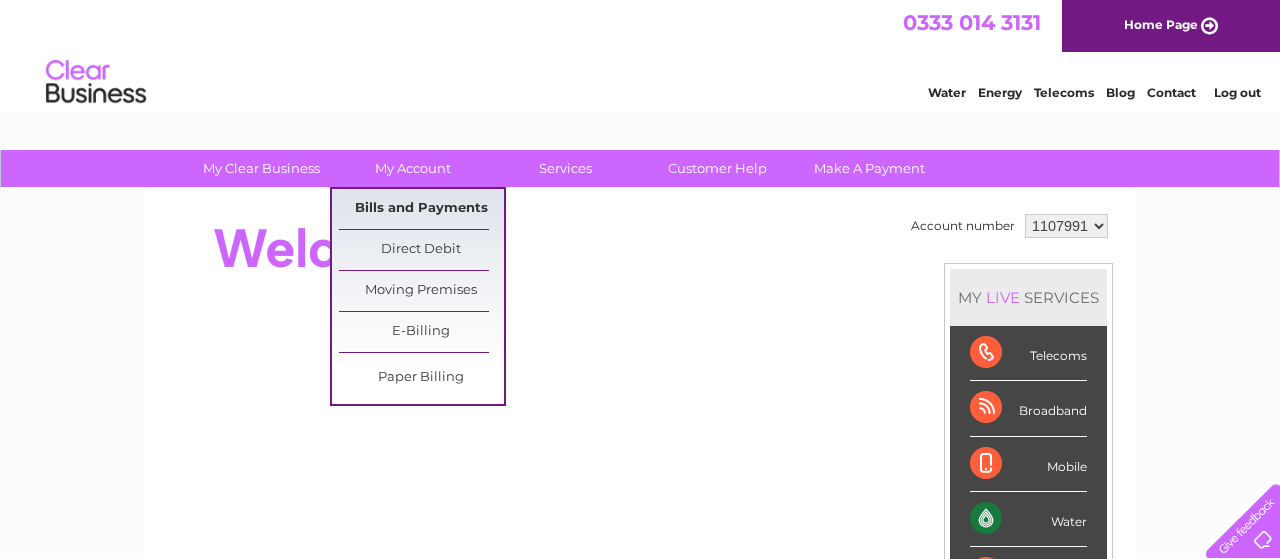click on "Bills and Payments" at bounding box center [421, 209] 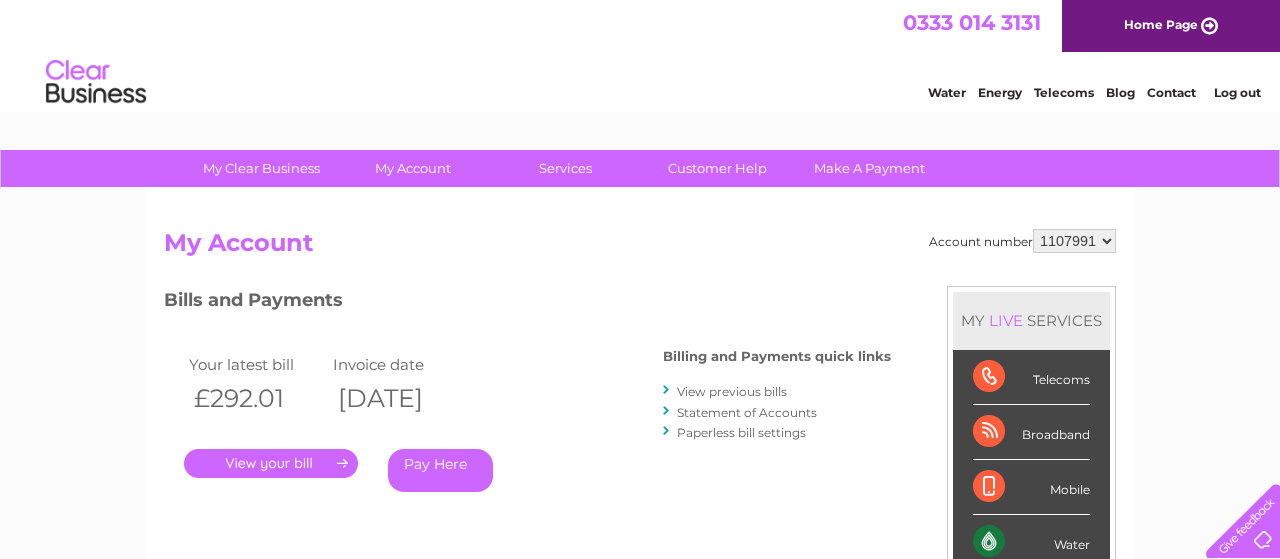 scroll, scrollTop: 0, scrollLeft: 0, axis: both 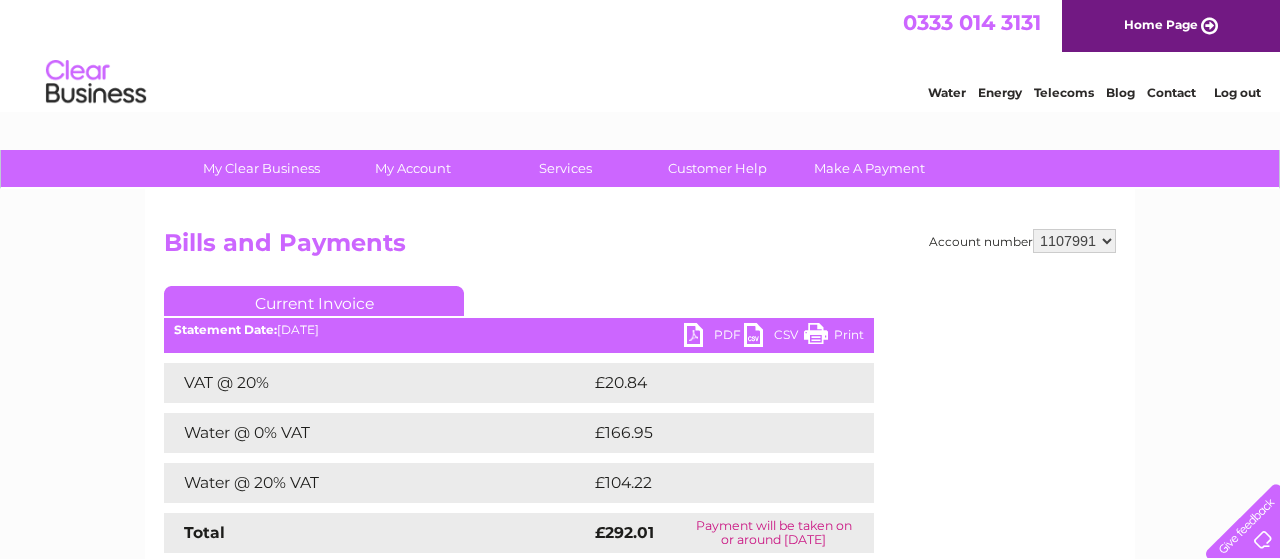 click on "Current Invoice" at bounding box center (519, 304) 